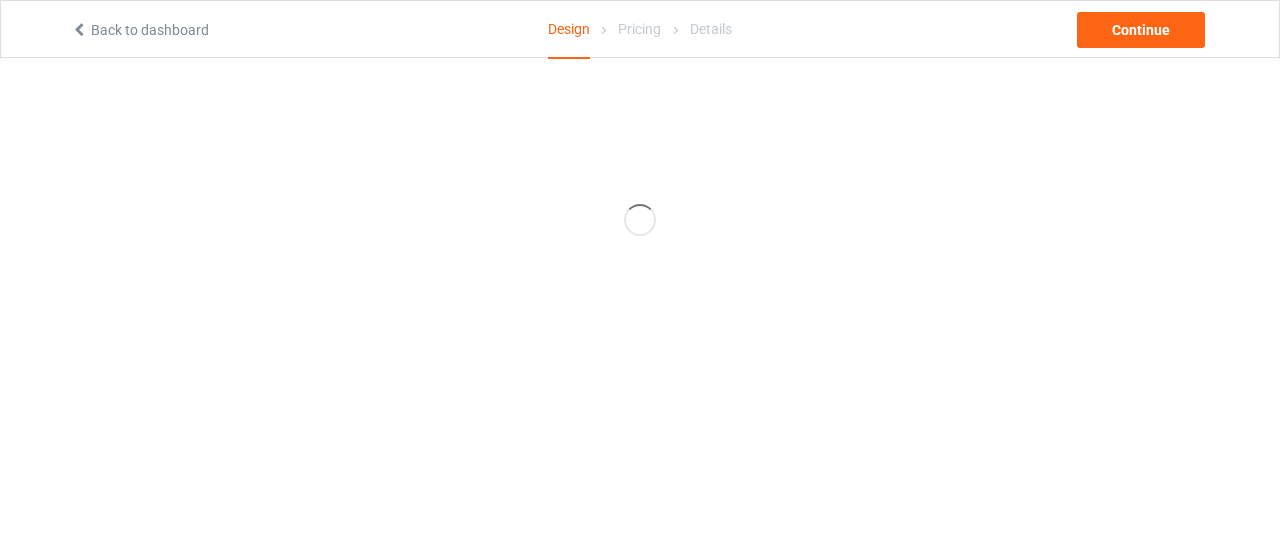 scroll, scrollTop: 0, scrollLeft: 0, axis: both 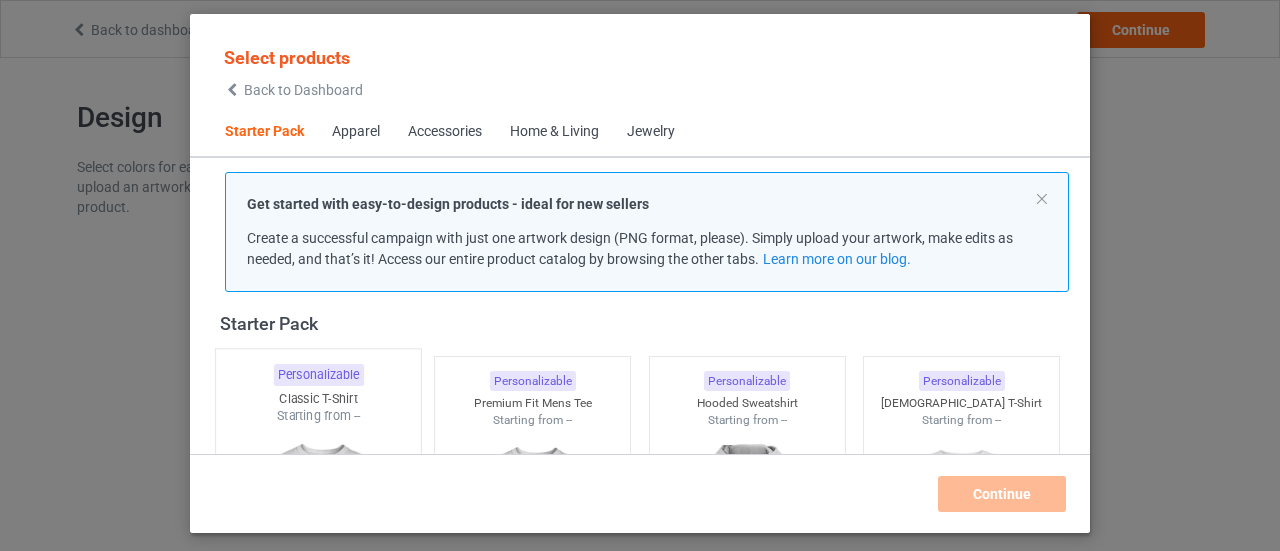 click on "Classic T-Shirt" at bounding box center (318, 398) 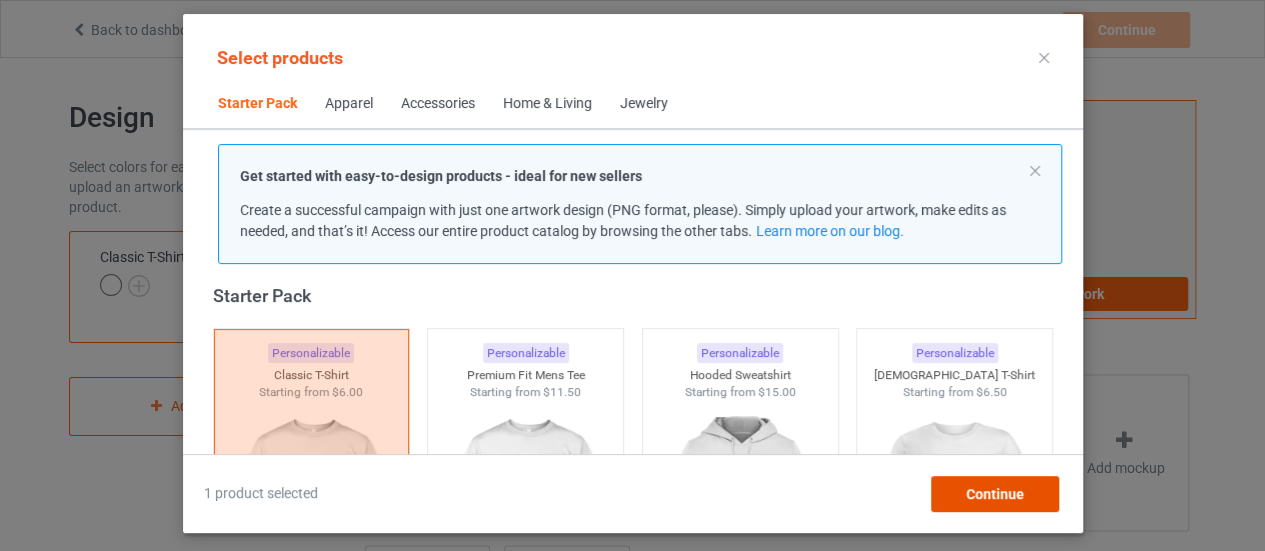 click on "Continue" at bounding box center [994, 494] 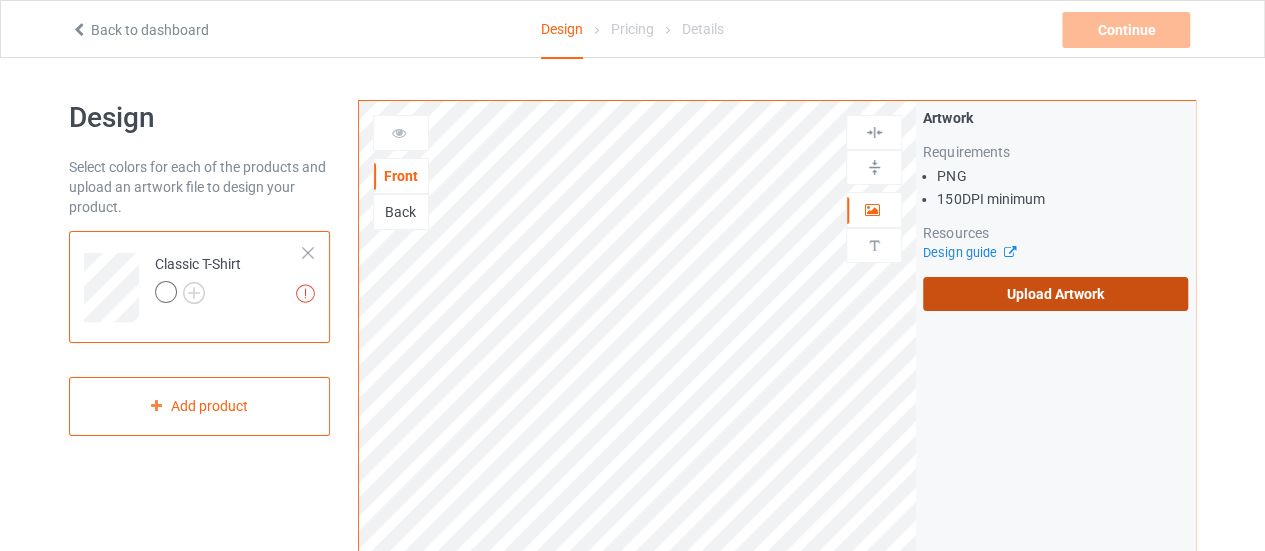 click on "Upload Artwork" at bounding box center [1055, 294] 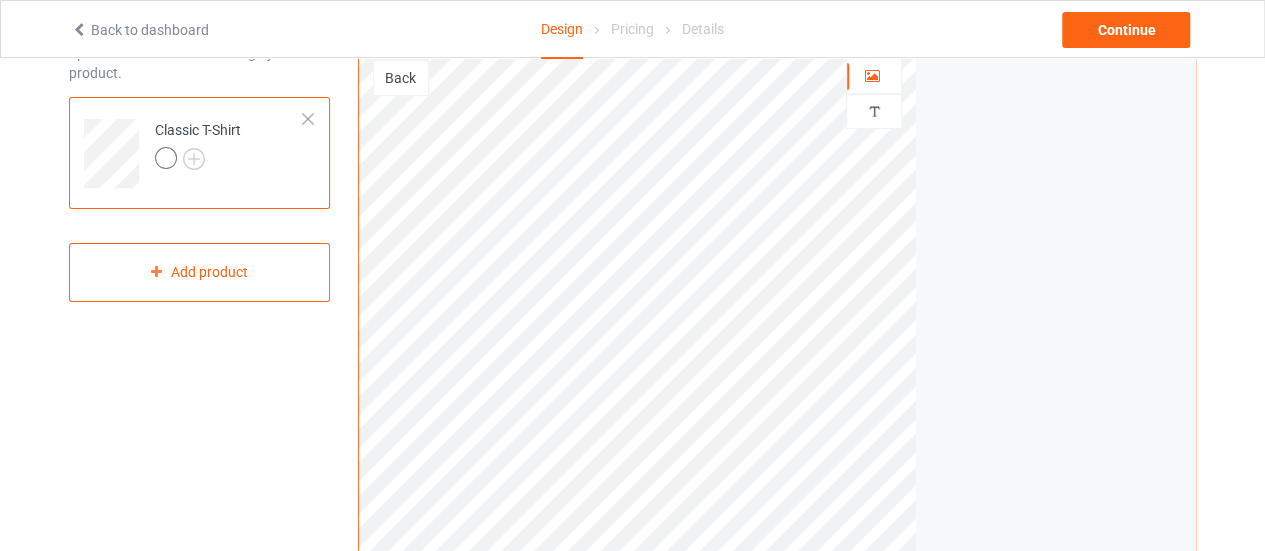 scroll, scrollTop: 133, scrollLeft: 0, axis: vertical 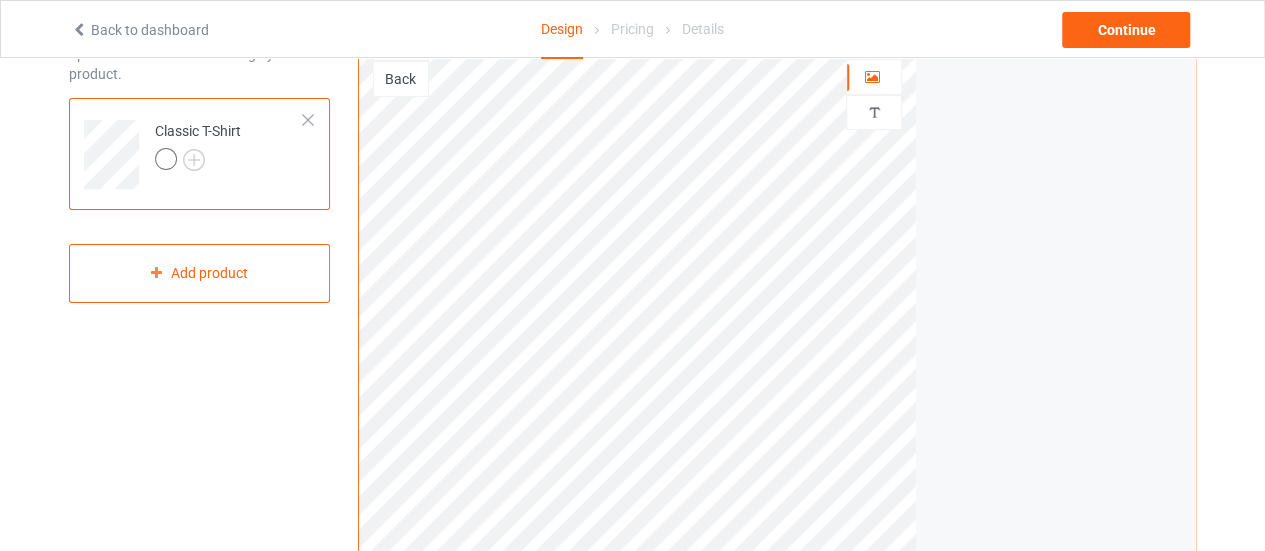 click at bounding box center (198, 162) 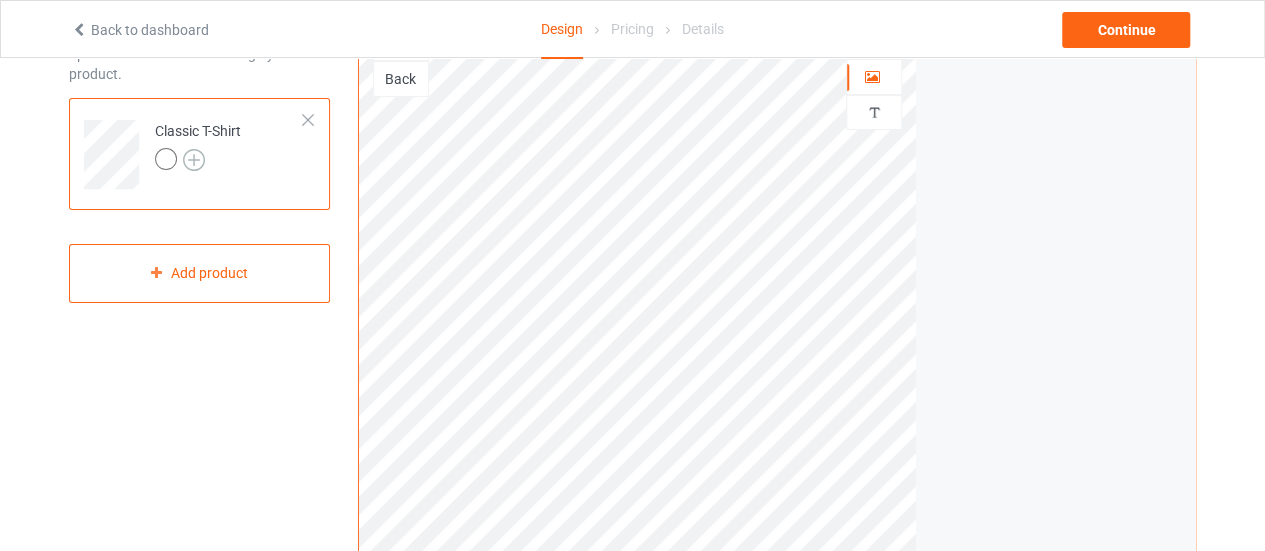click at bounding box center (194, 160) 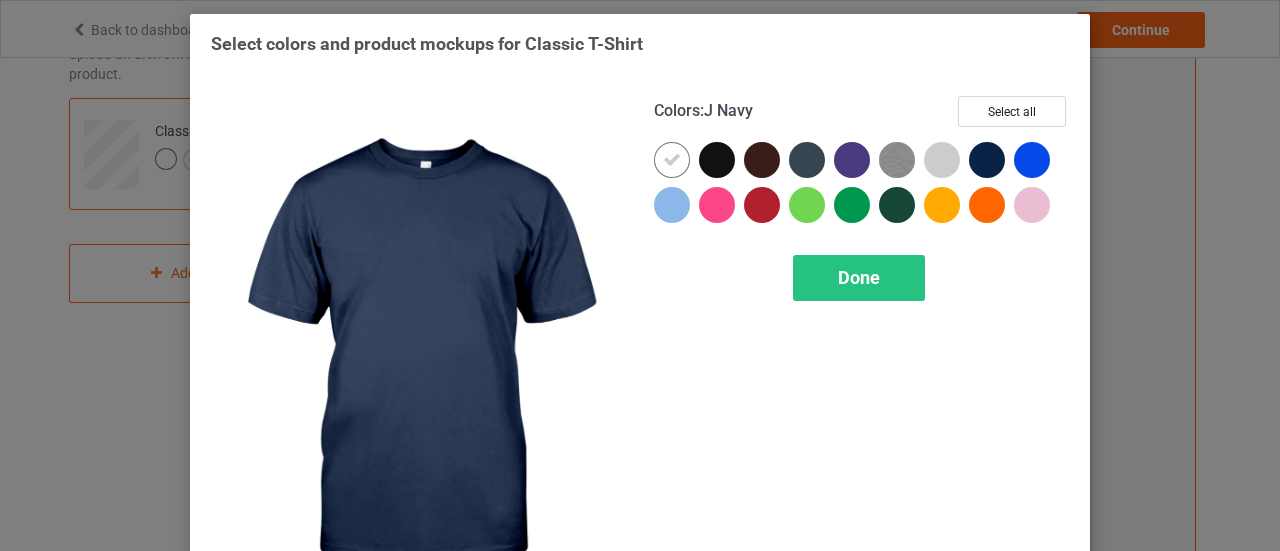 click at bounding box center [987, 160] 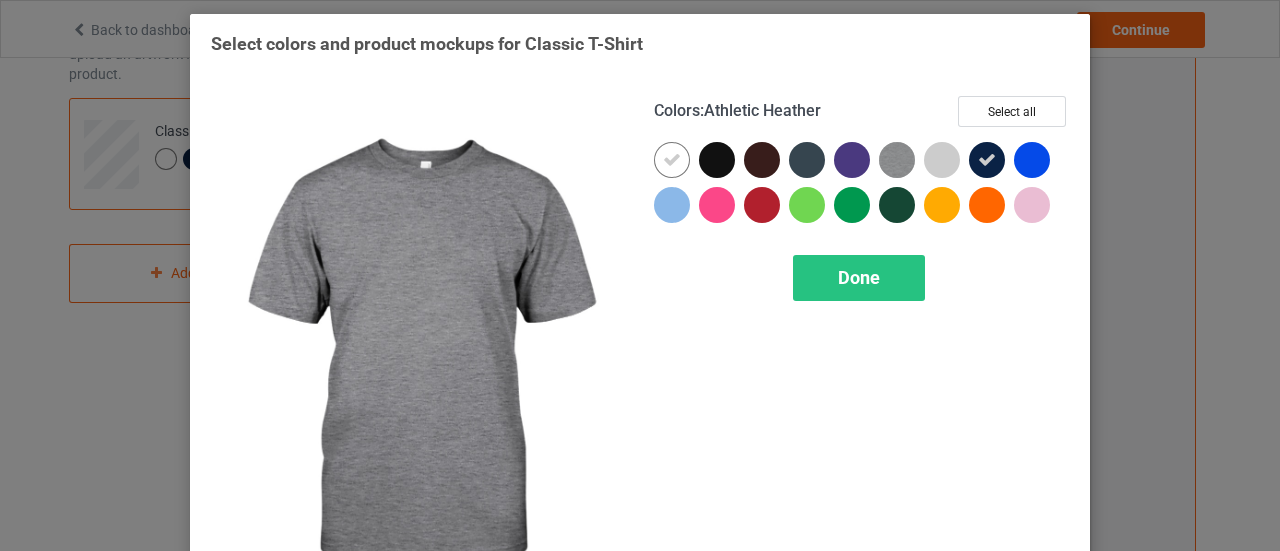 click at bounding box center [897, 160] 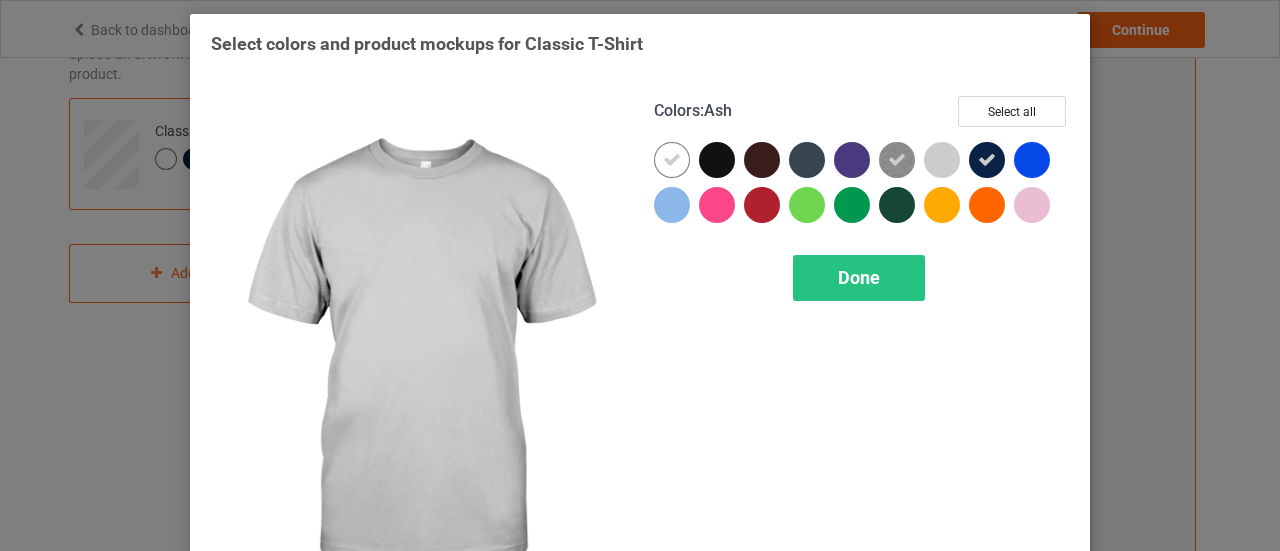 drag, startPoint x: 939, startPoint y: 155, endPoint x: 978, endPoint y: 157, distance: 39.051247 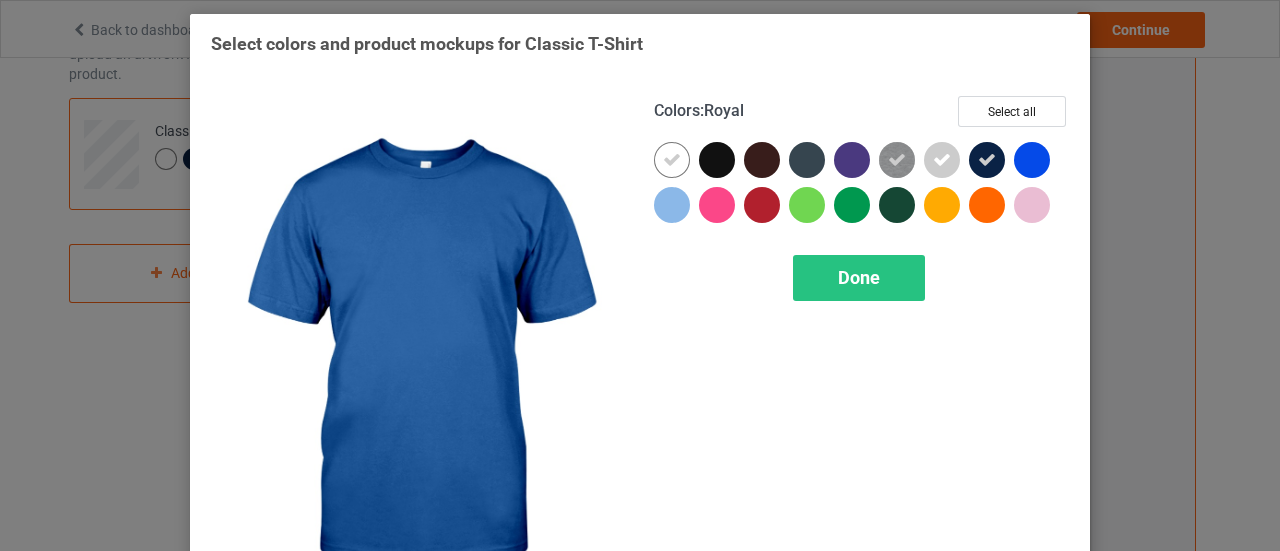 click at bounding box center [1032, 160] 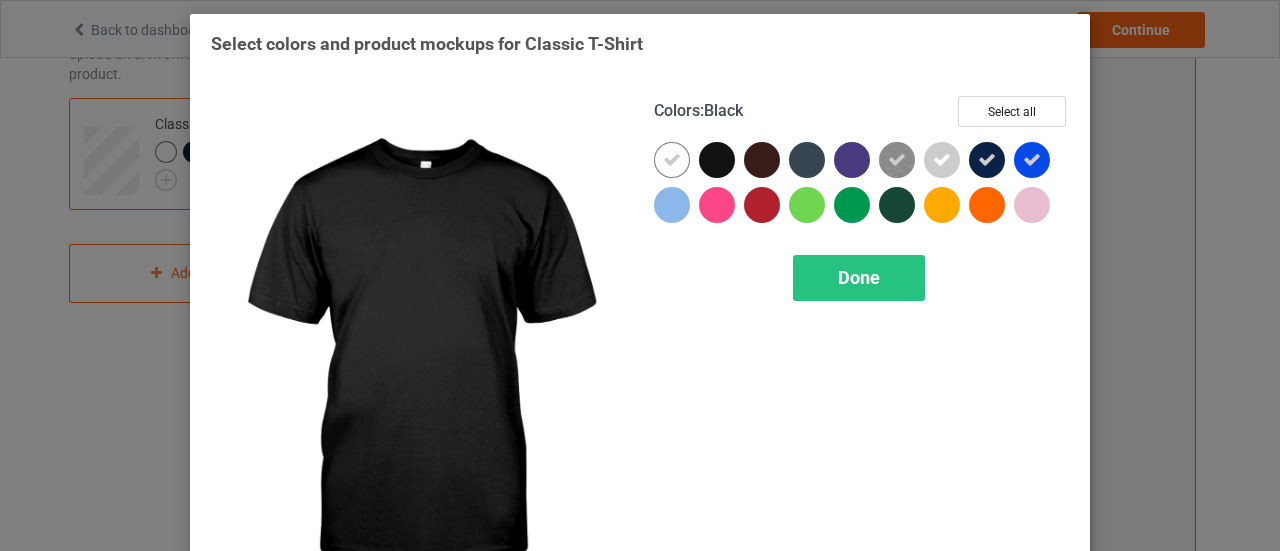 click at bounding box center [717, 160] 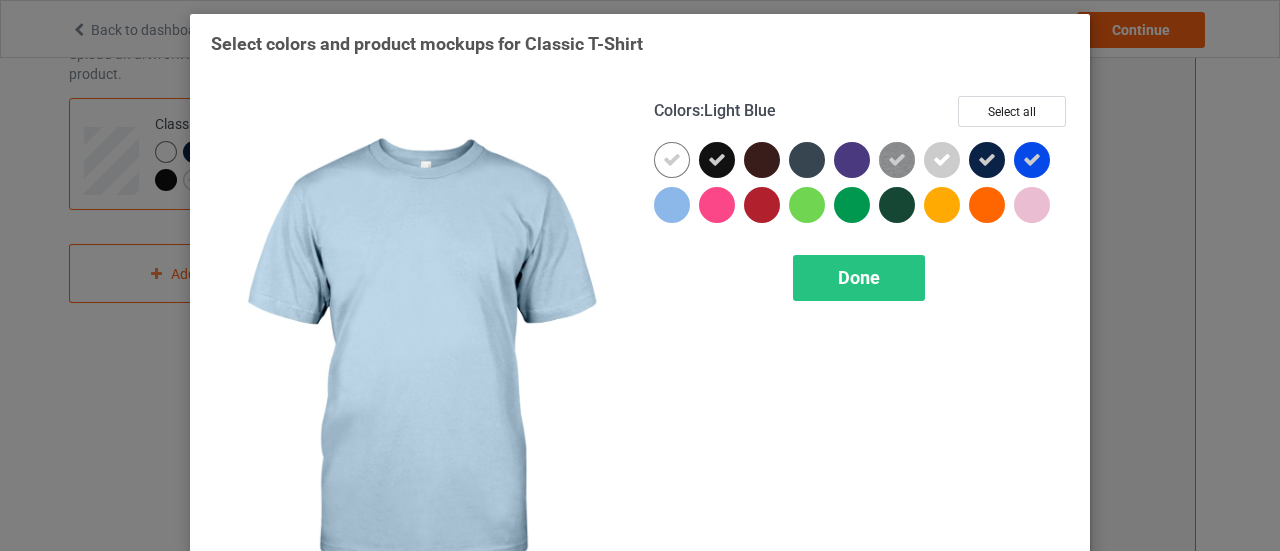 click at bounding box center (672, 205) 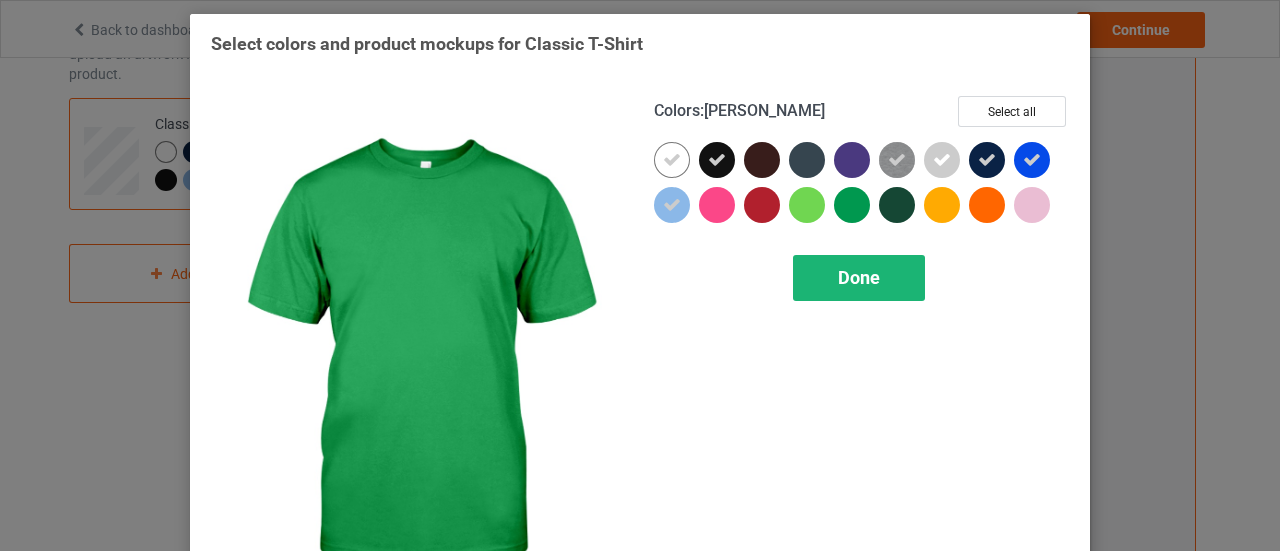 click on "Done" at bounding box center (859, 277) 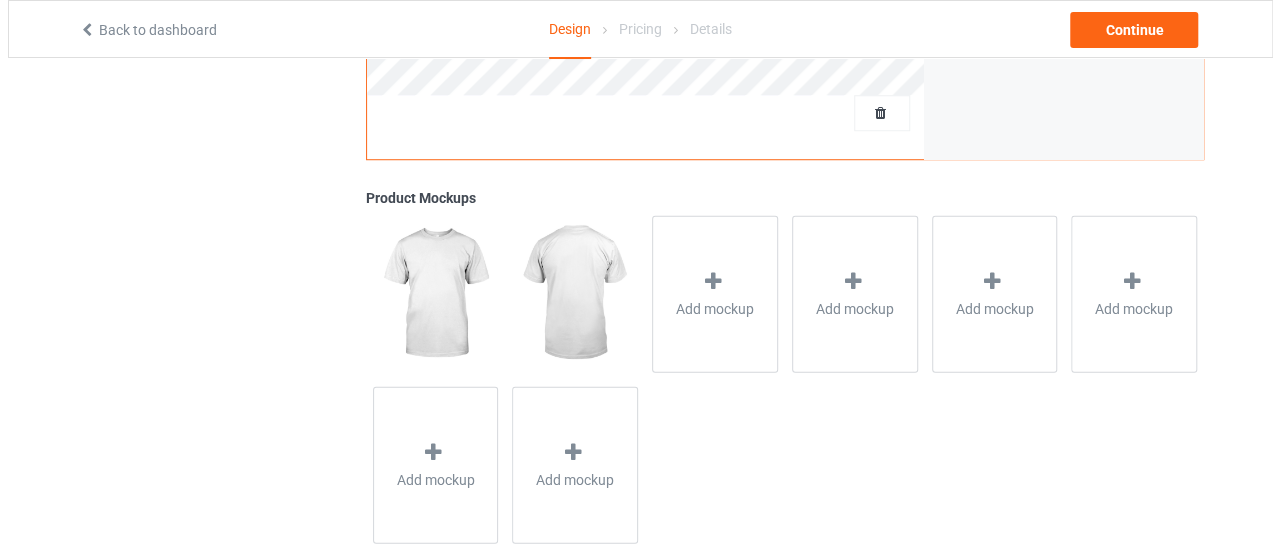 scroll, scrollTop: 706, scrollLeft: 0, axis: vertical 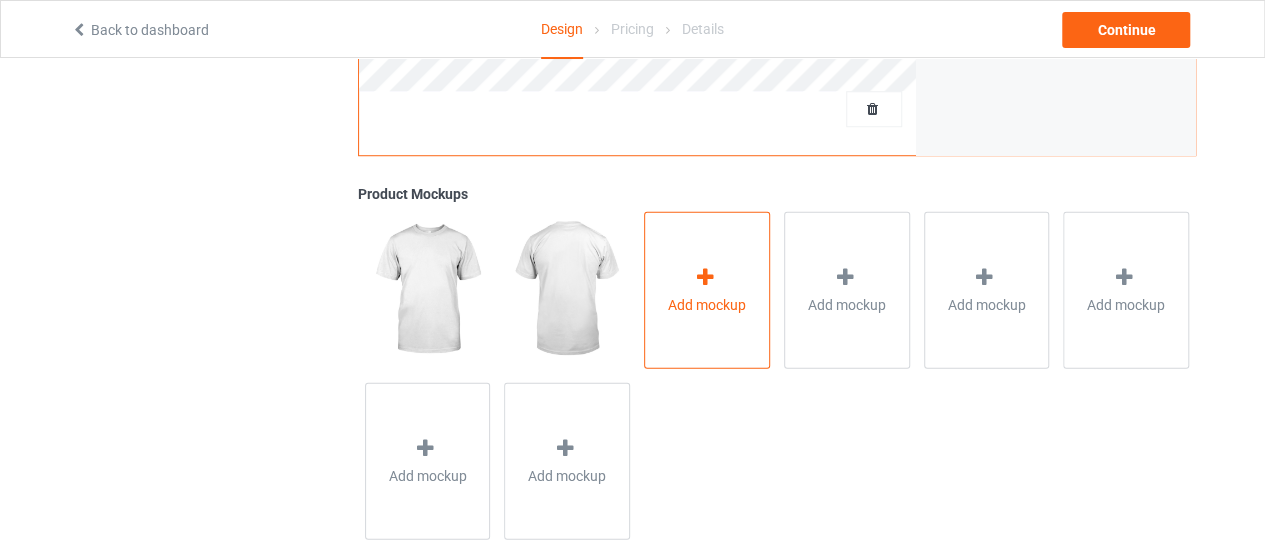 click on "Add mockup" at bounding box center (707, 289) 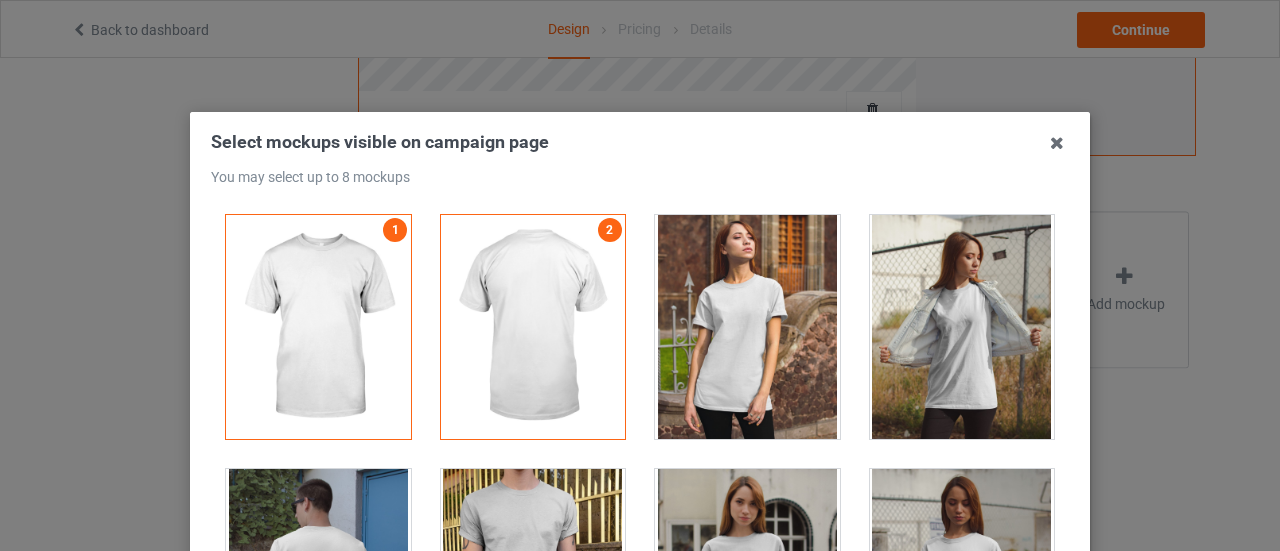 click at bounding box center (962, 327) 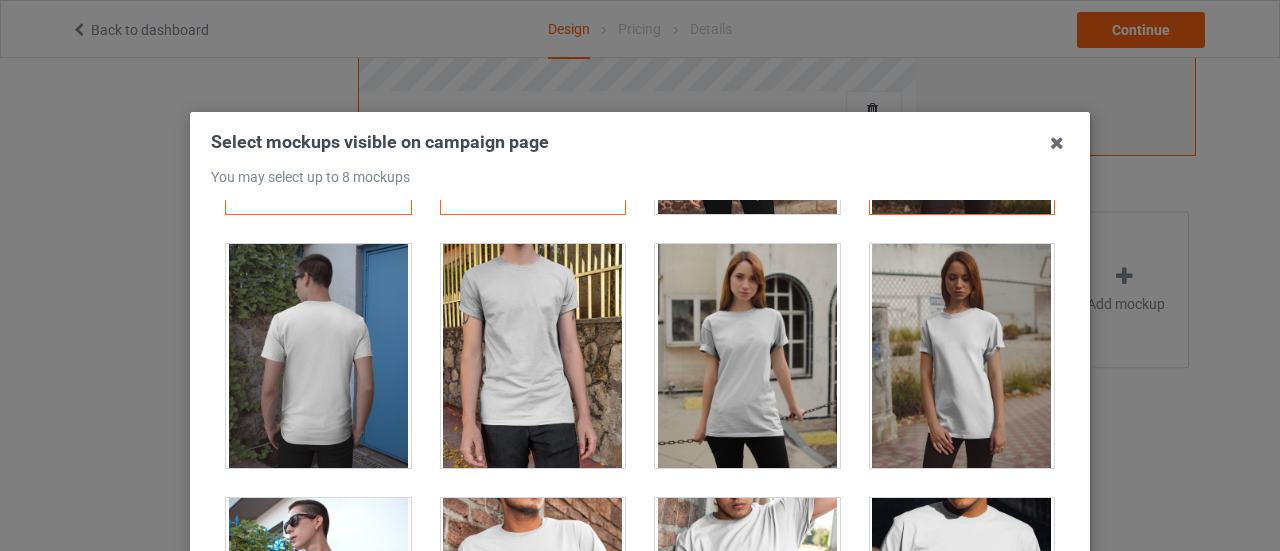 scroll, scrollTop: 226, scrollLeft: 0, axis: vertical 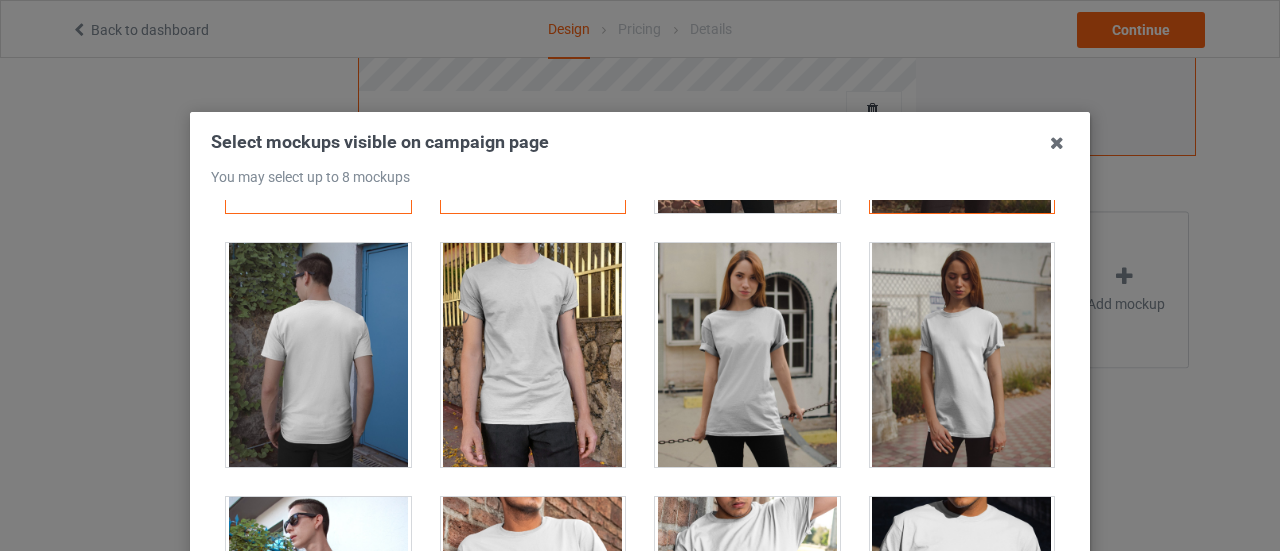 click at bounding box center (533, 355) 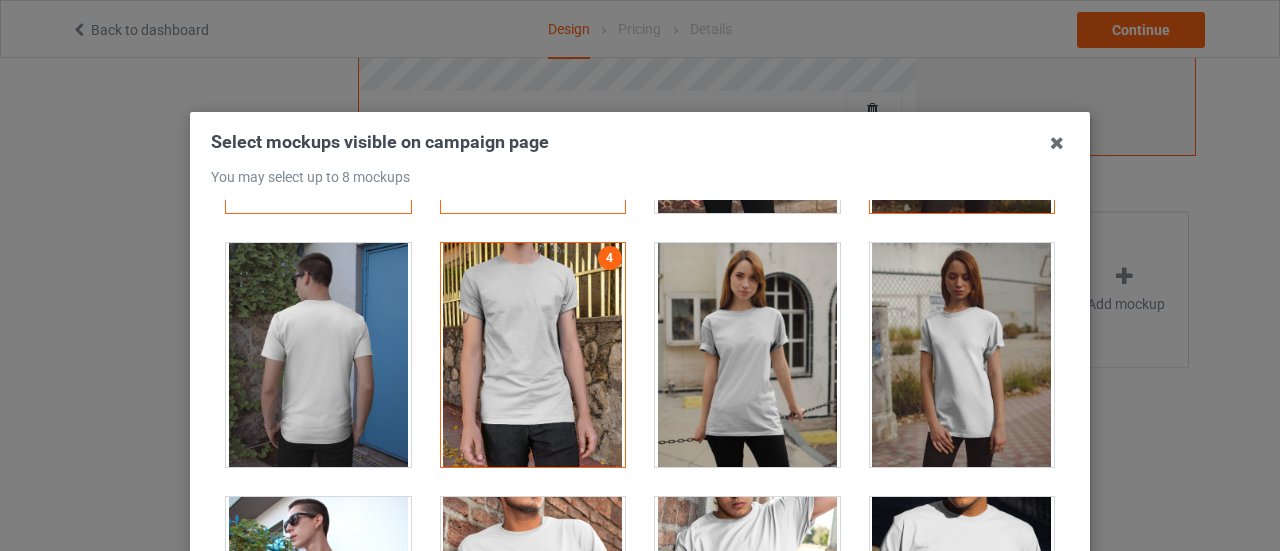click at bounding box center (962, 355) 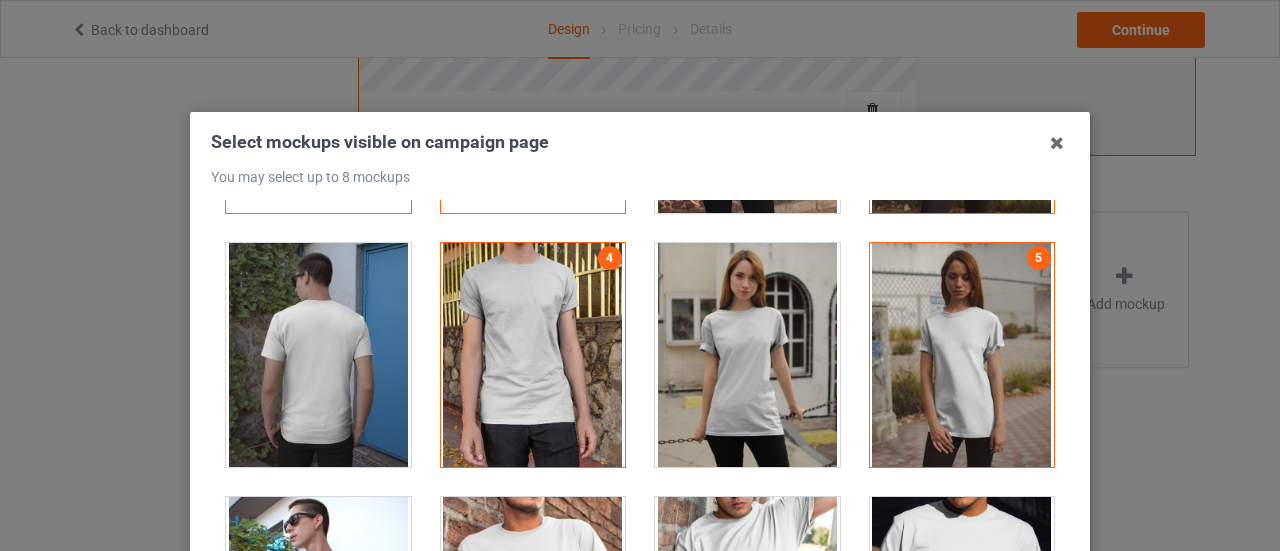 click at bounding box center (962, 355) 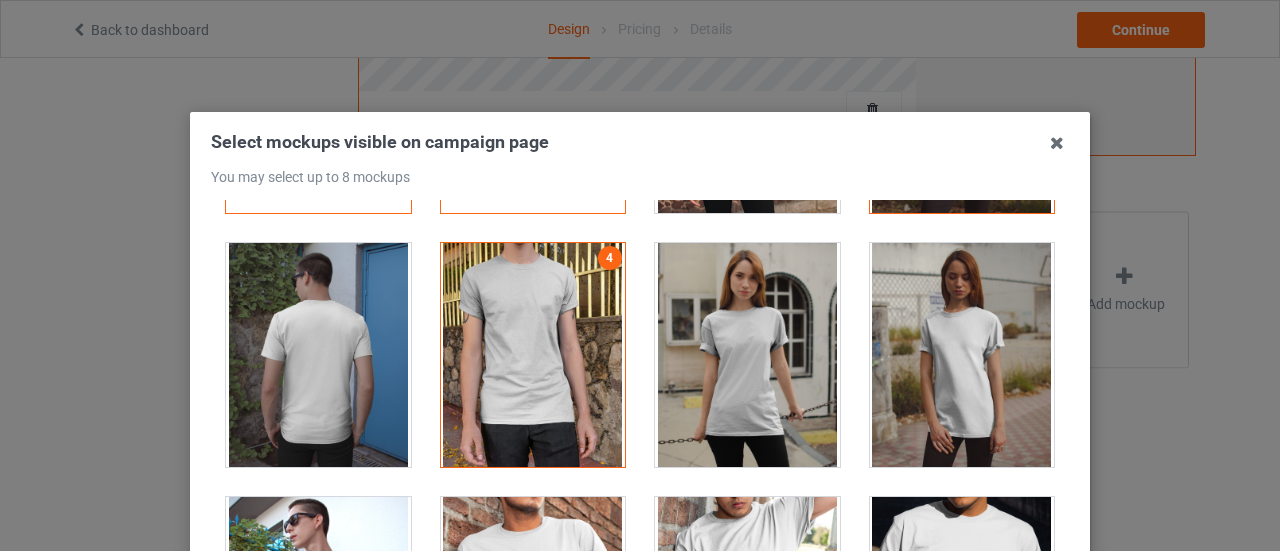 click at bounding box center (533, 355) 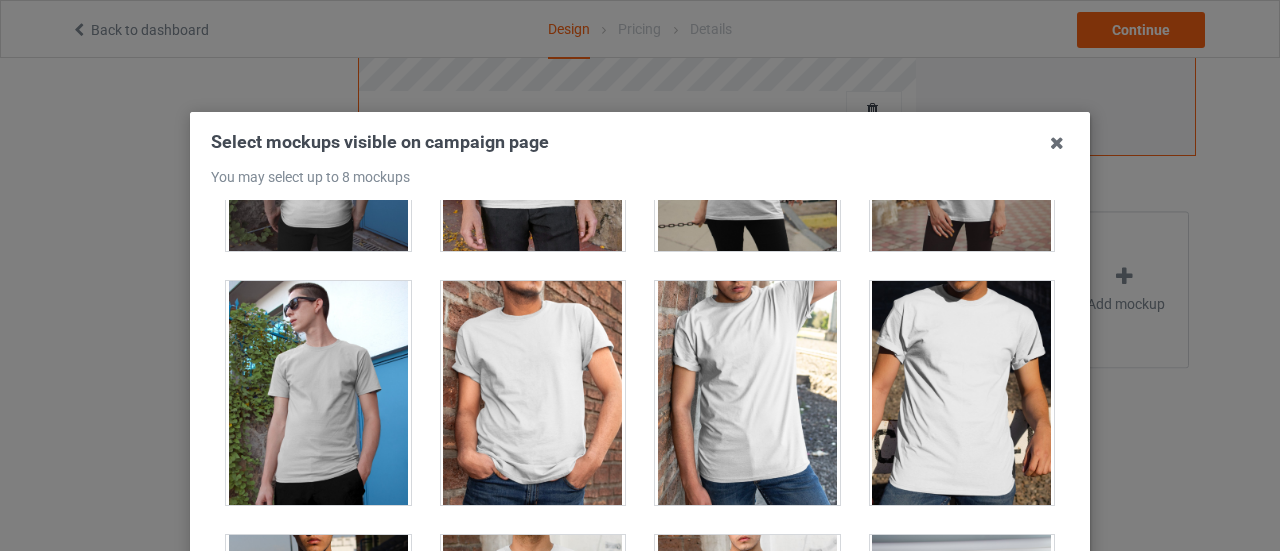 scroll, scrollTop: 689, scrollLeft: 0, axis: vertical 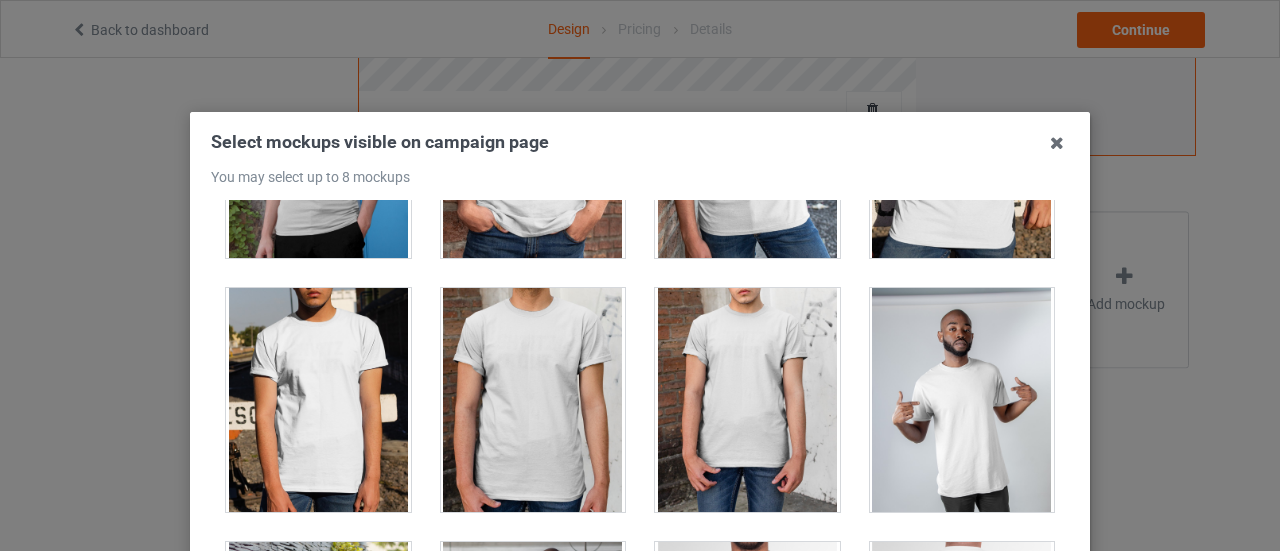 click at bounding box center [962, 400] 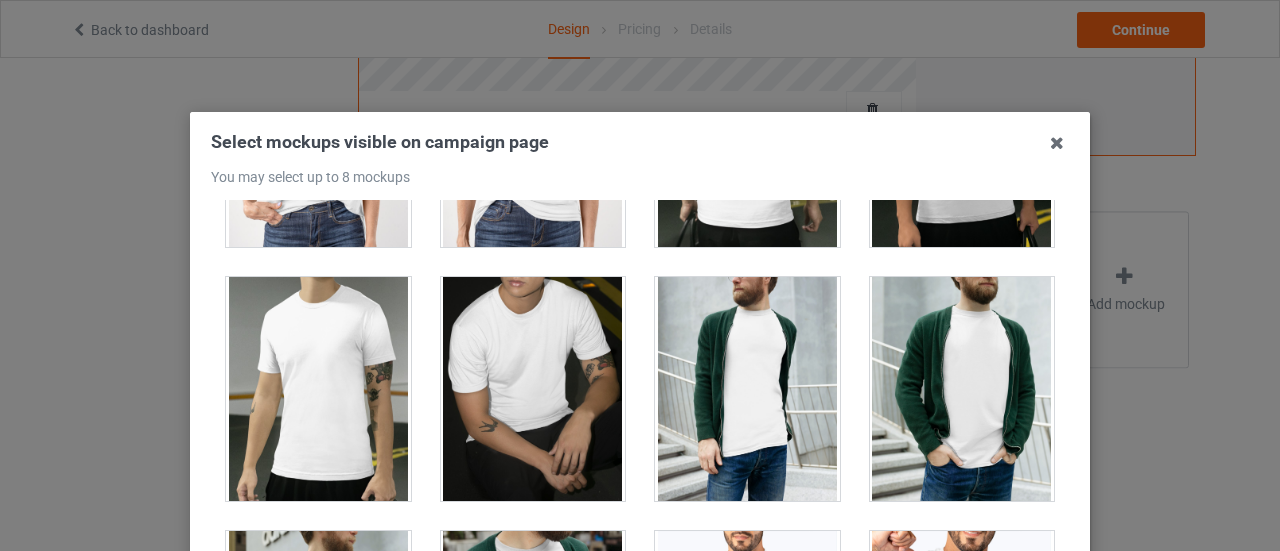 scroll, scrollTop: 3642, scrollLeft: 0, axis: vertical 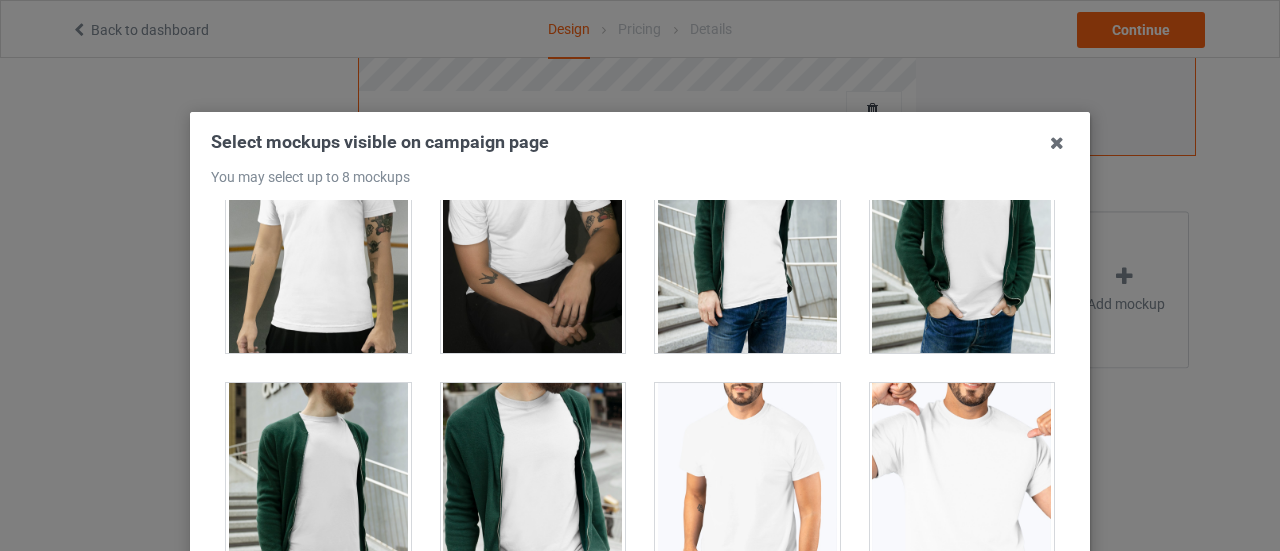 click on "Select mockups visible on campaign page You may select up to 8 mockups 1 2 3 4 4 mockups selected Confirm" at bounding box center [640, 422] 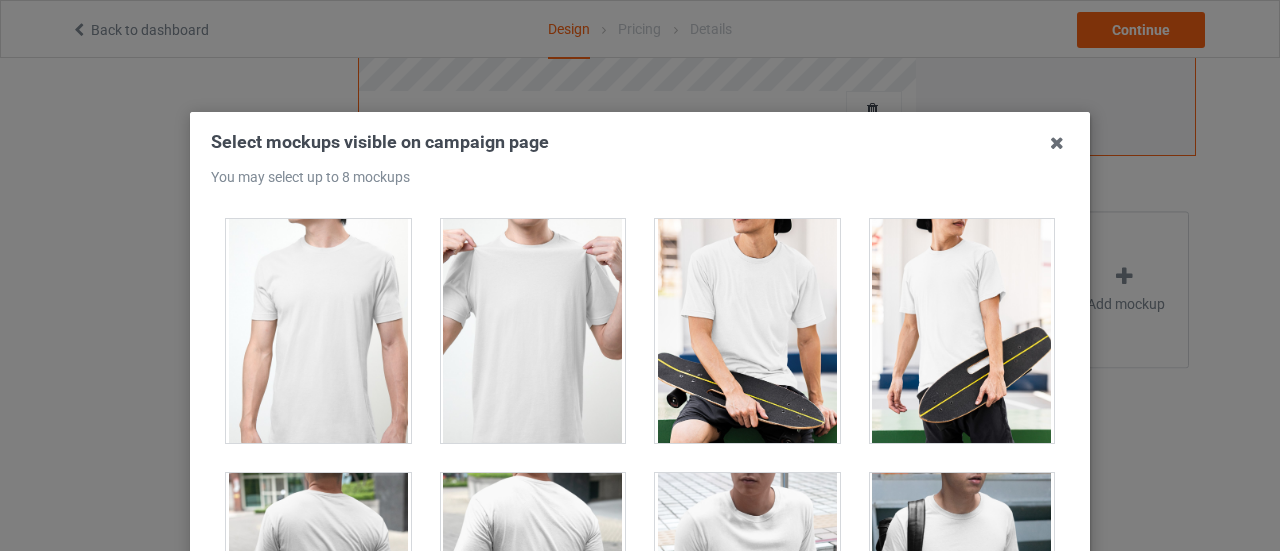 scroll, scrollTop: 5069, scrollLeft: 0, axis: vertical 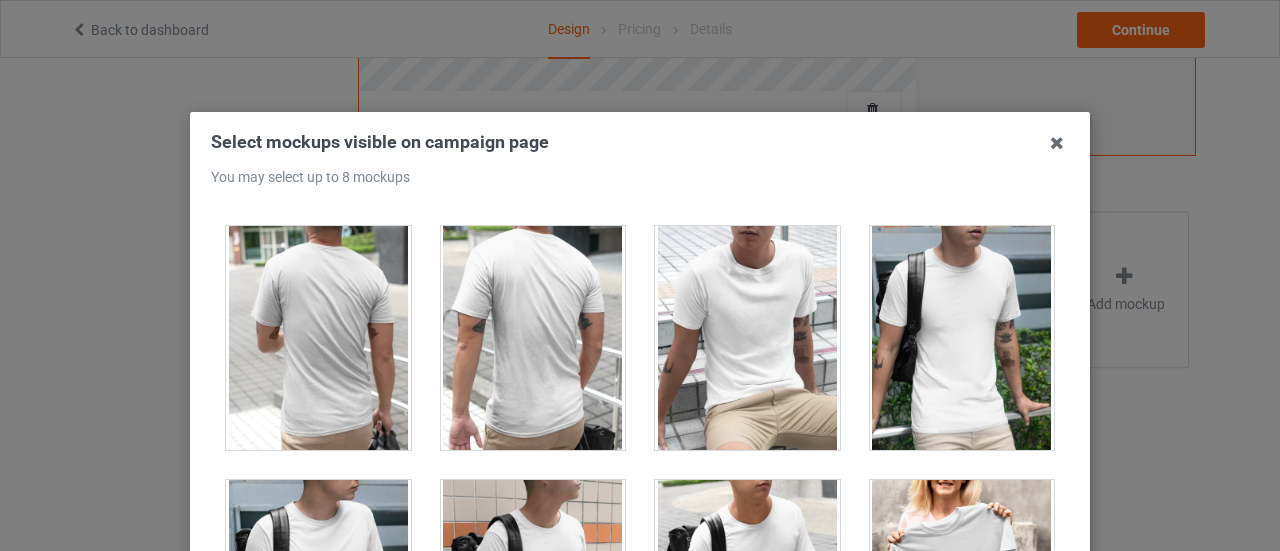 click at bounding box center [962, 592] 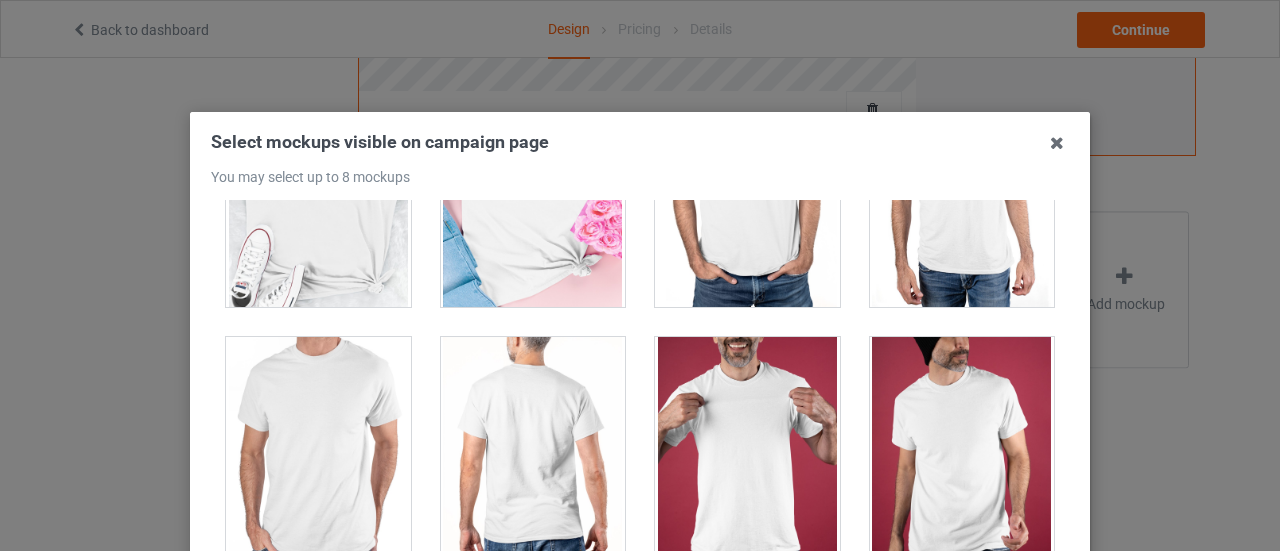 scroll, scrollTop: 8858, scrollLeft: 0, axis: vertical 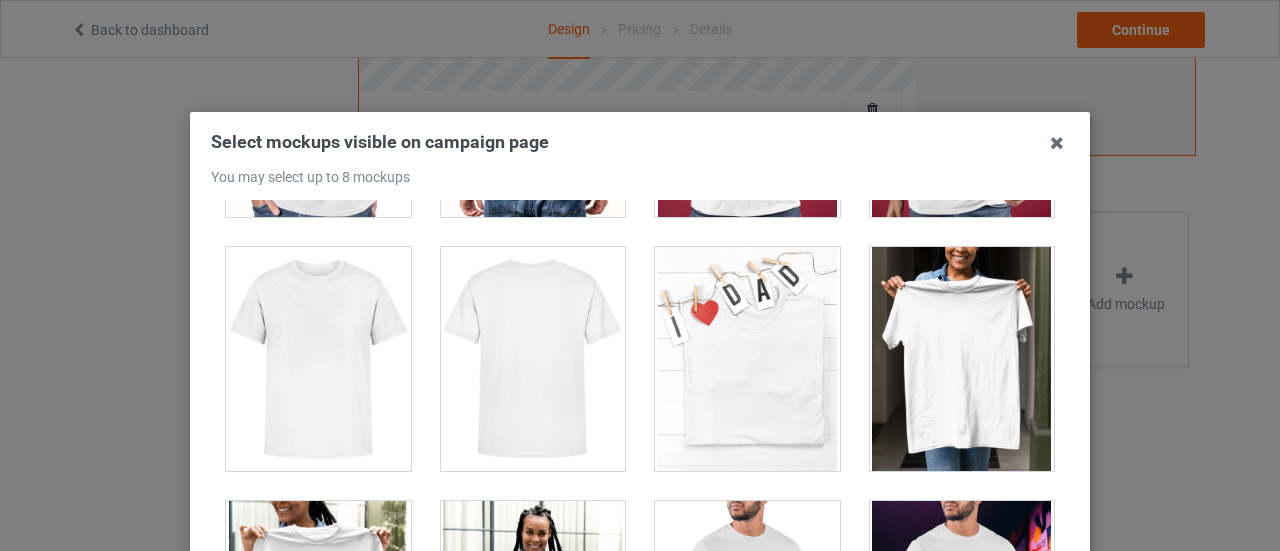 click at bounding box center [962, 359] 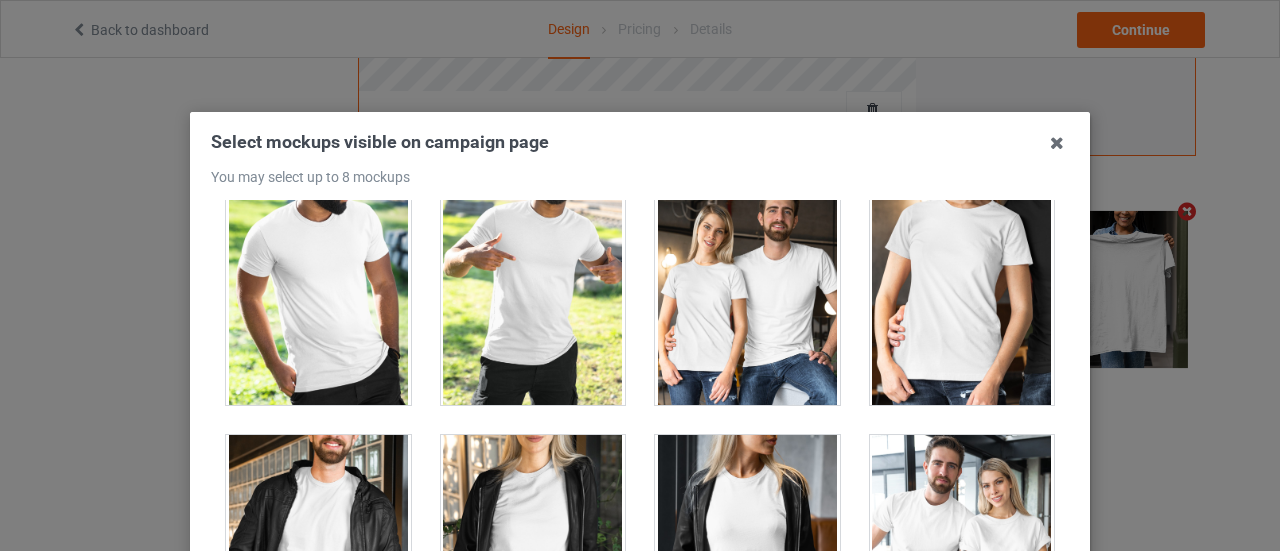 scroll, scrollTop: 24410, scrollLeft: 0, axis: vertical 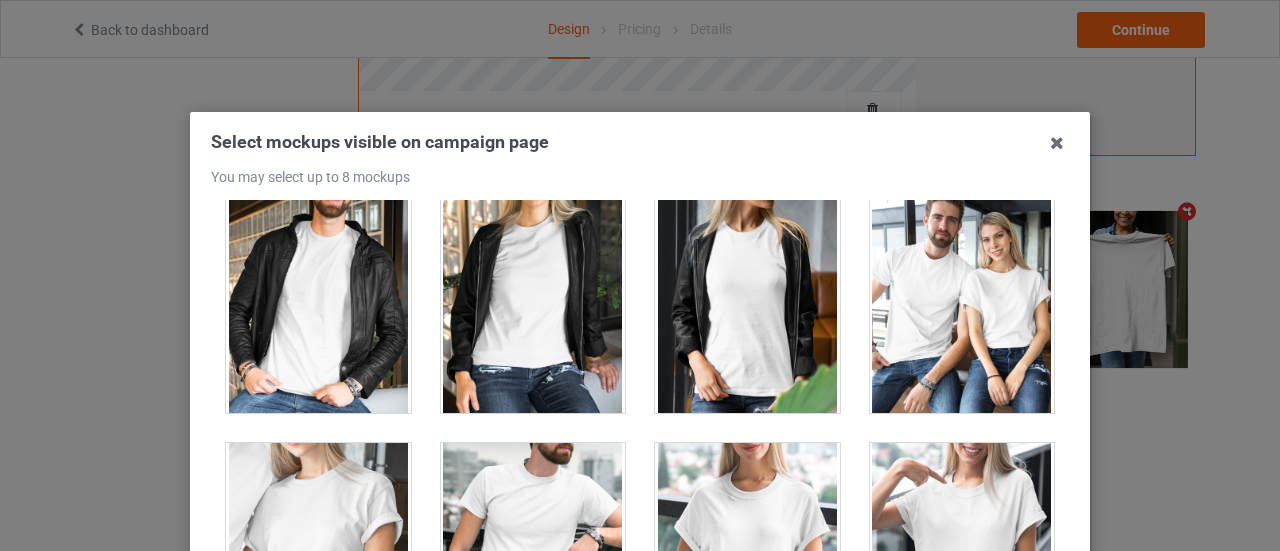 click at bounding box center (962, 301) 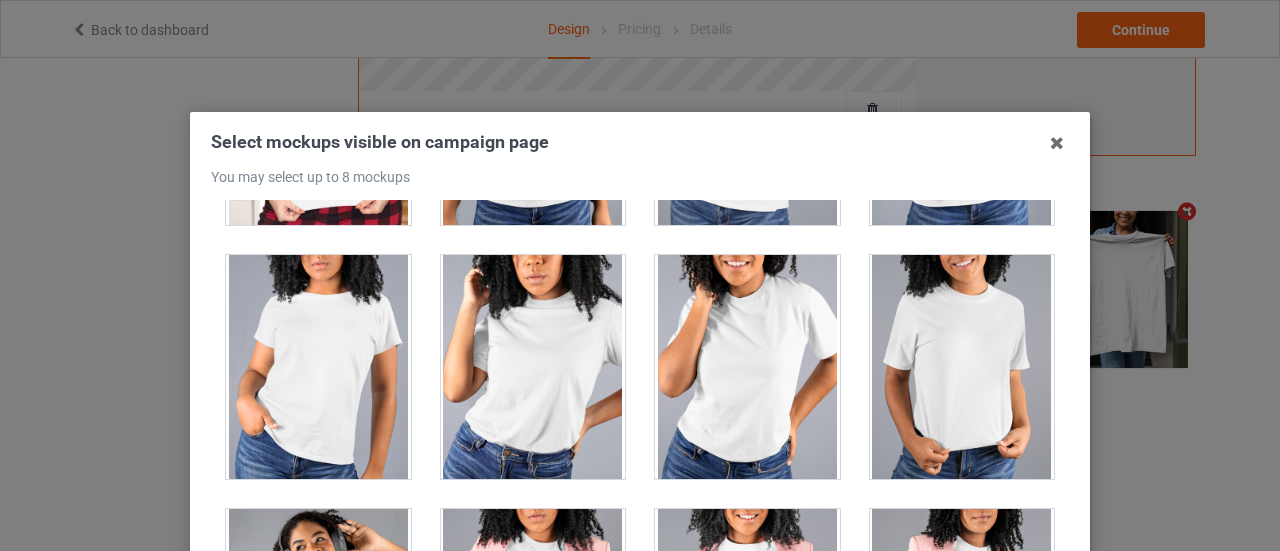 scroll, scrollTop: 26119, scrollLeft: 0, axis: vertical 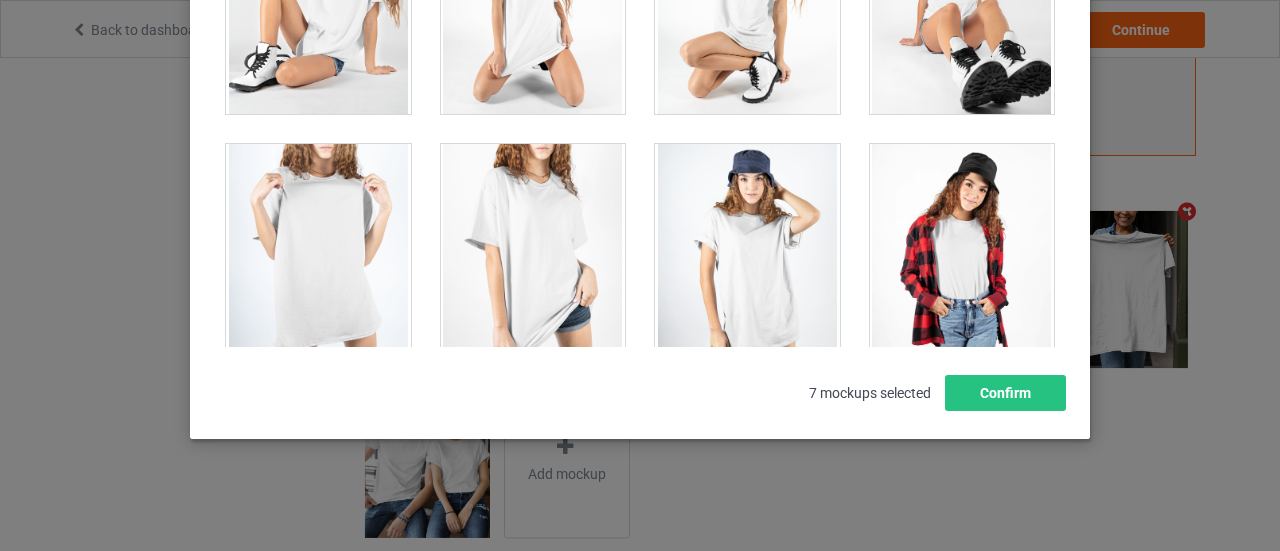 click at bounding box center (318, 256) 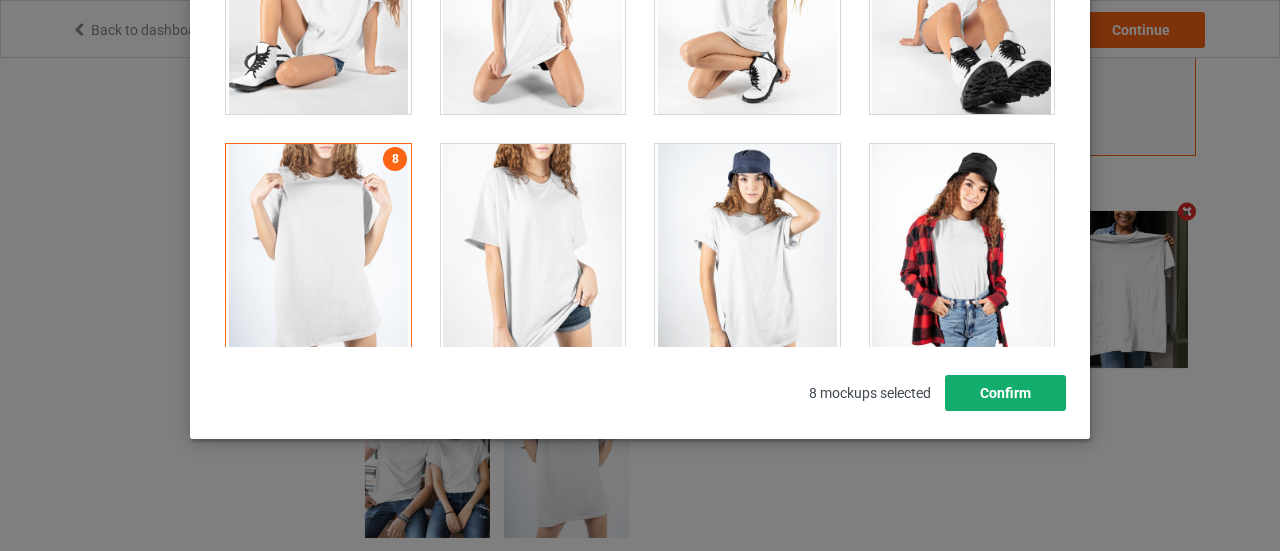 click on "Confirm" at bounding box center (1005, 393) 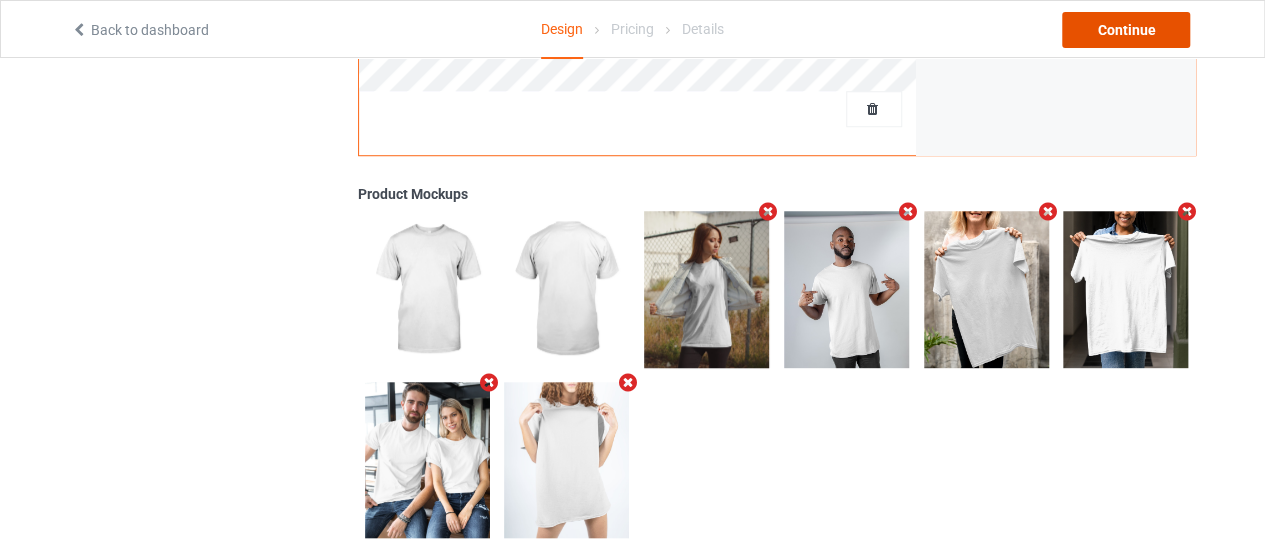 click on "Continue" at bounding box center [1126, 30] 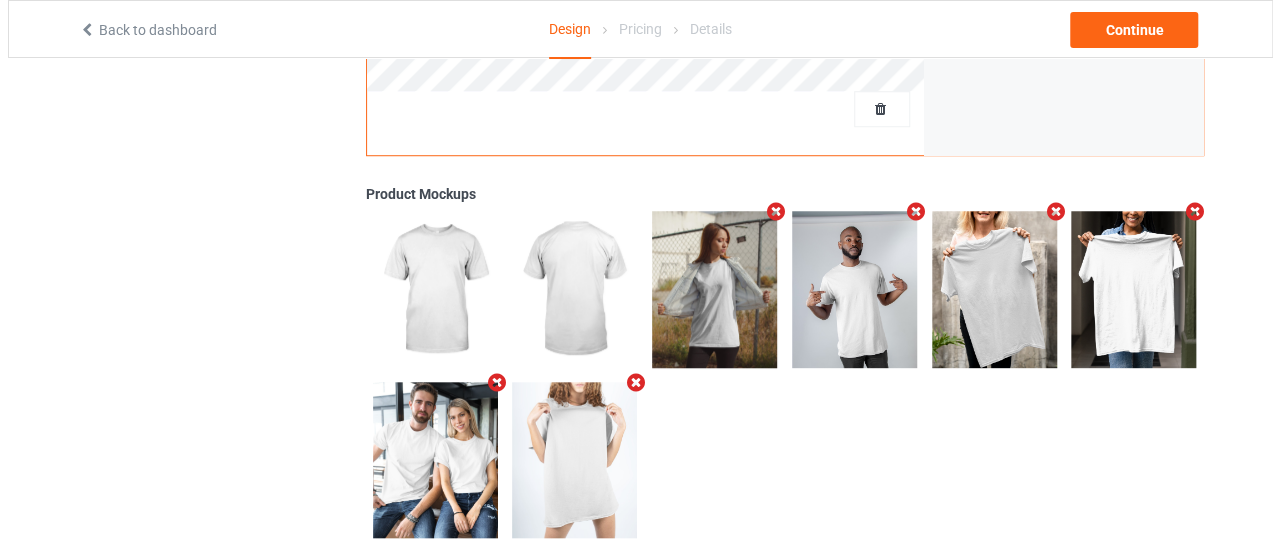 scroll, scrollTop: 0, scrollLeft: 0, axis: both 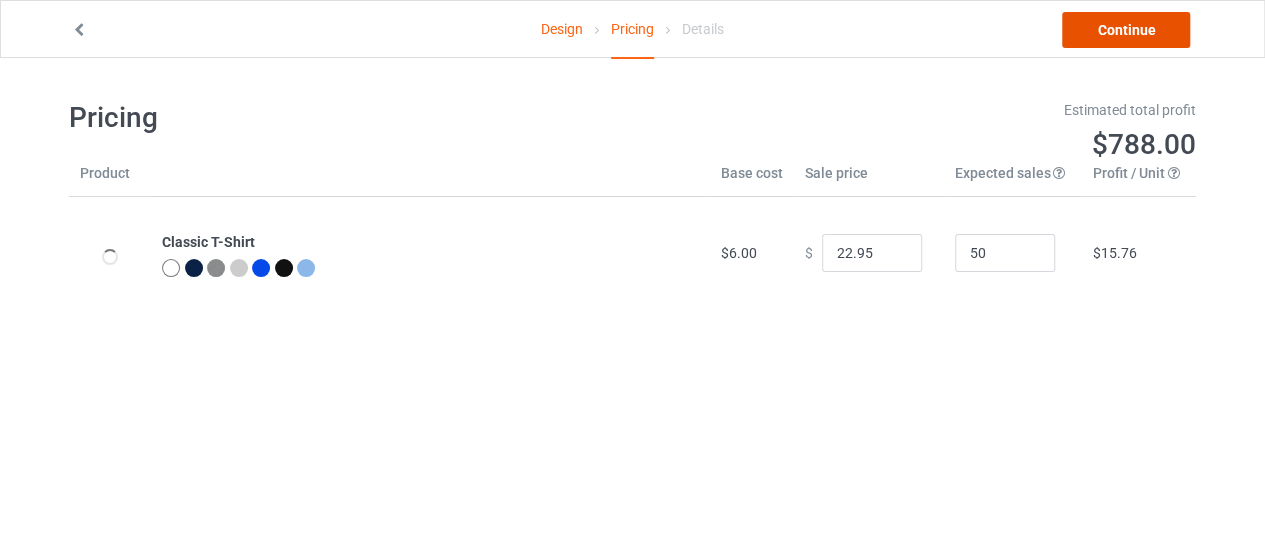 click on "Continue" at bounding box center (1126, 30) 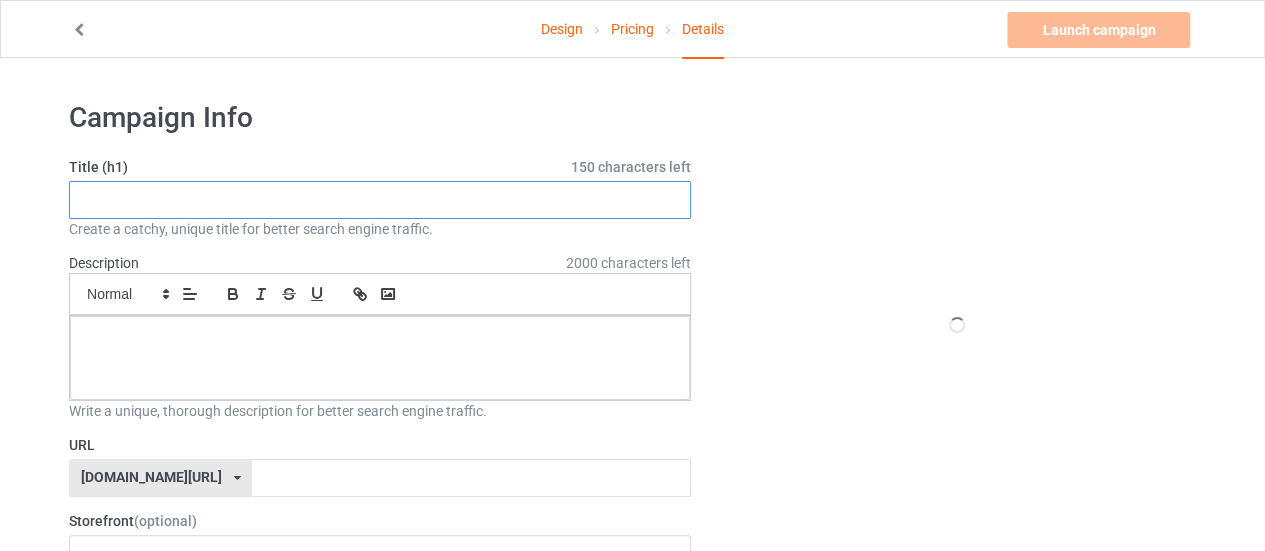 click at bounding box center [380, 200] 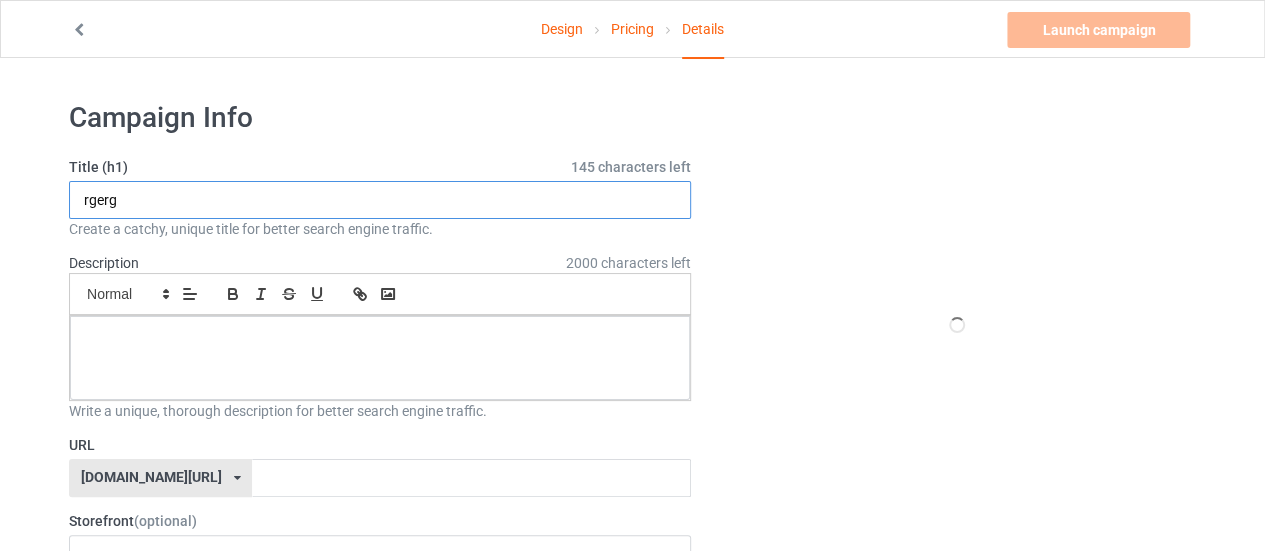 type on "rgerg" 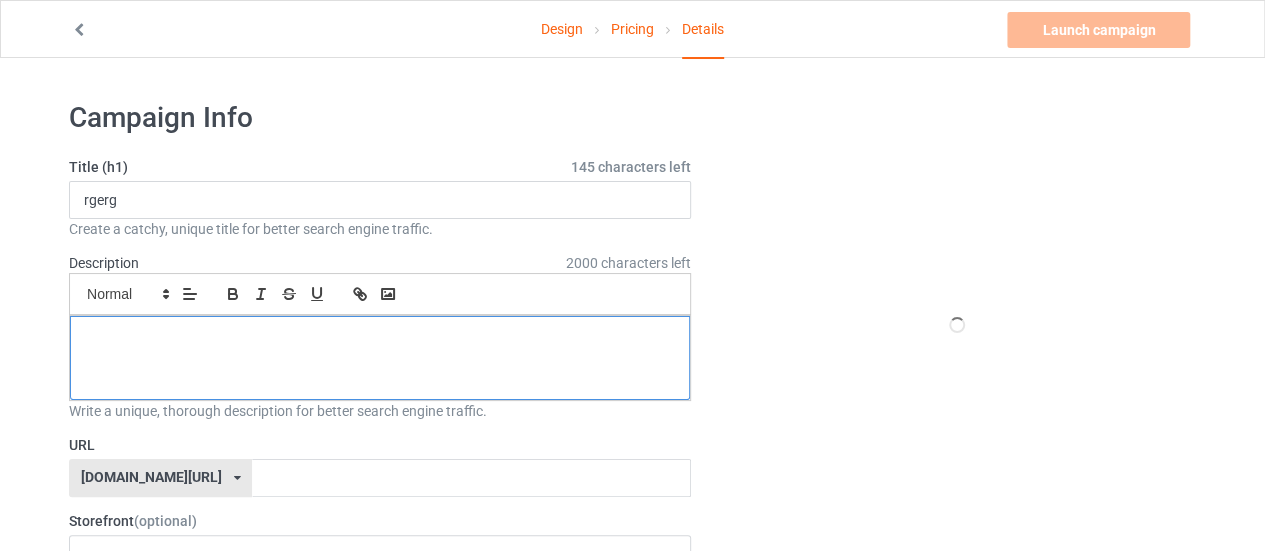 click at bounding box center [380, 338] 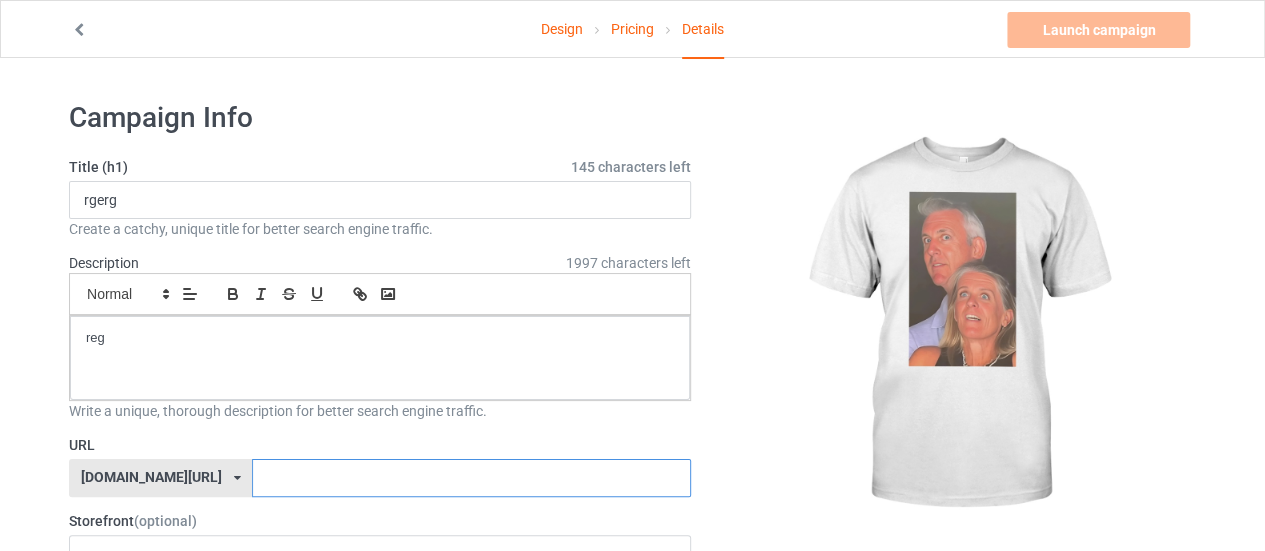 click at bounding box center [471, 478] 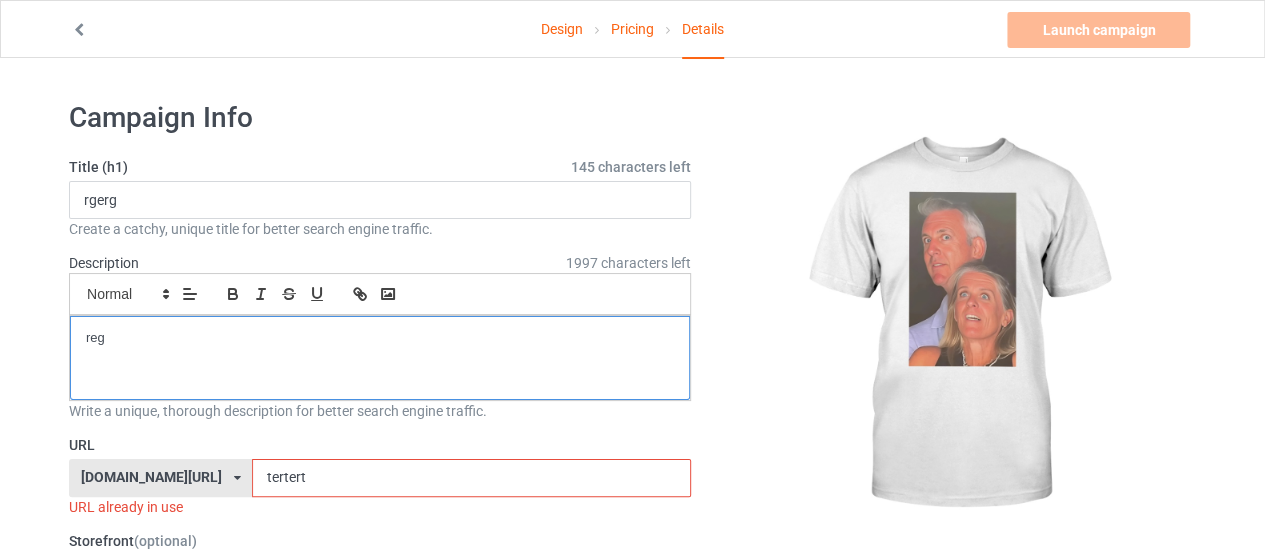 click on "reg" at bounding box center [380, 358] 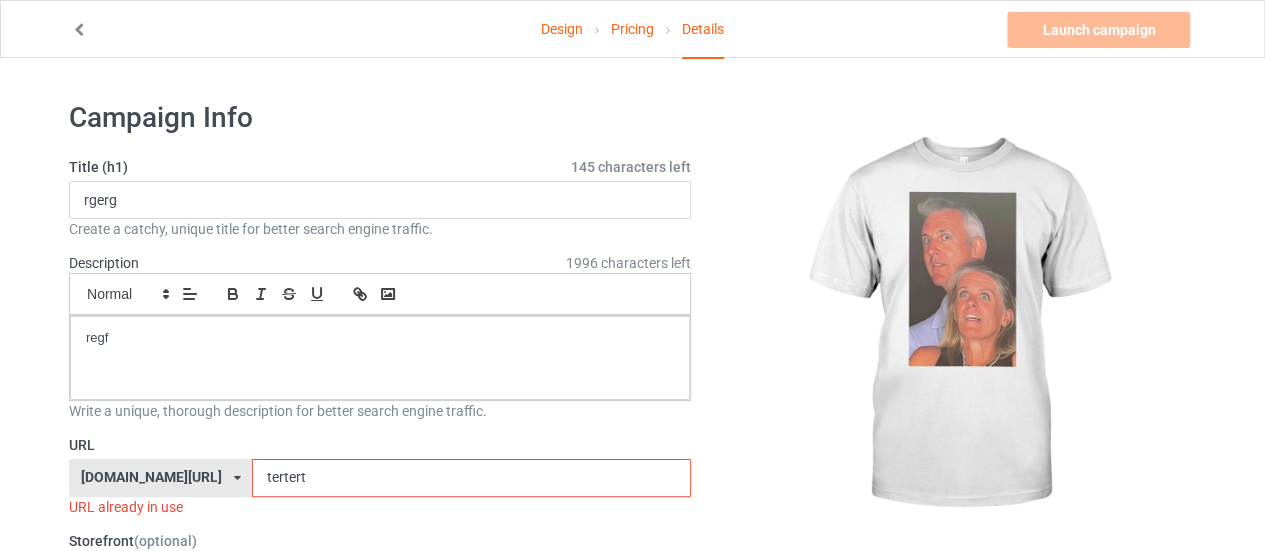 click on "tertert" at bounding box center [471, 478] 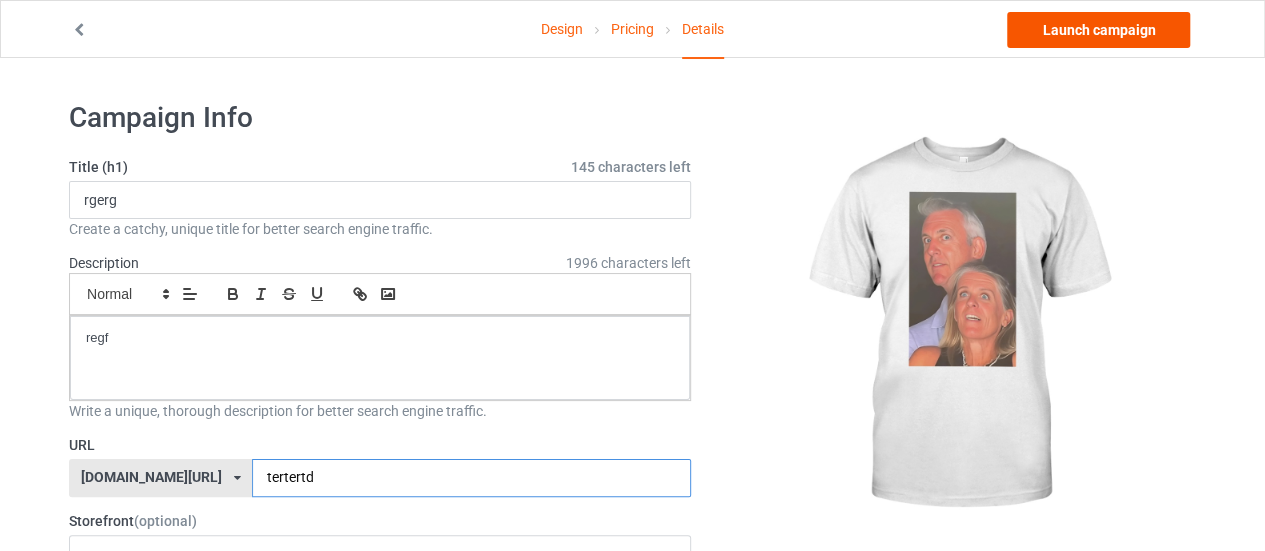 type on "tertertd" 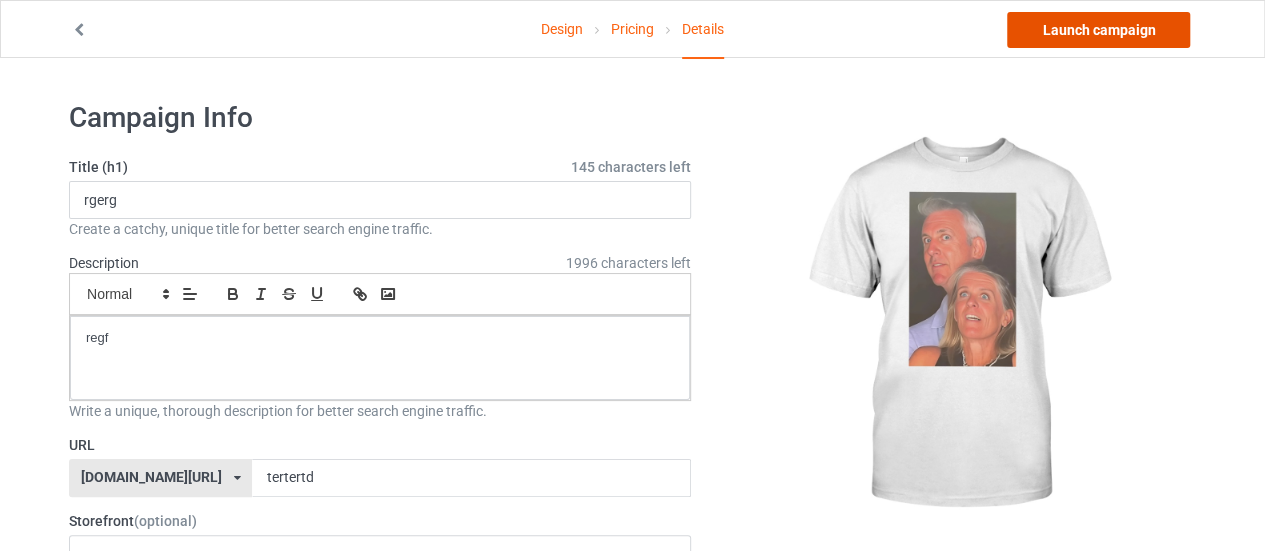 click on "Launch campaign" at bounding box center [1098, 30] 